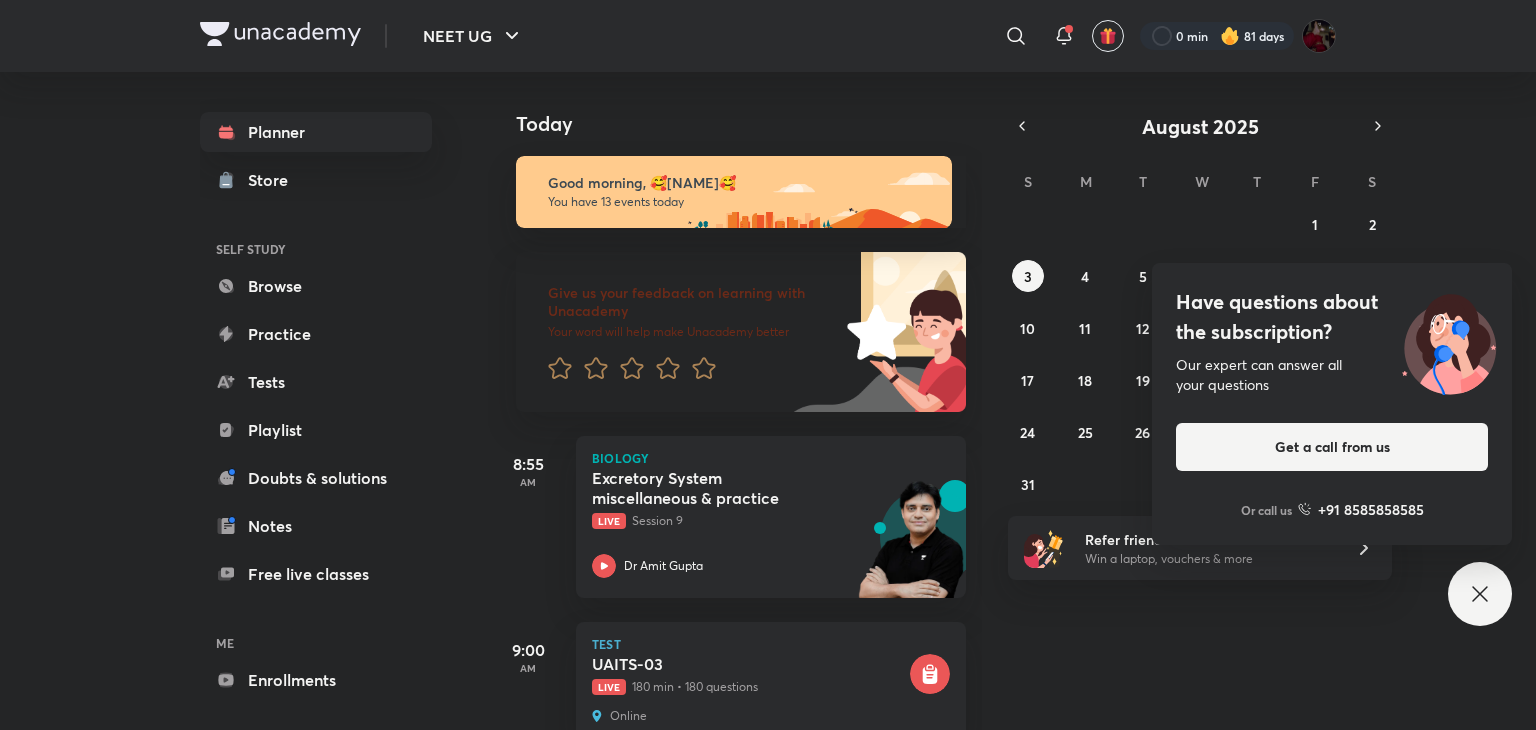 scroll, scrollTop: 0, scrollLeft: 0, axis: both 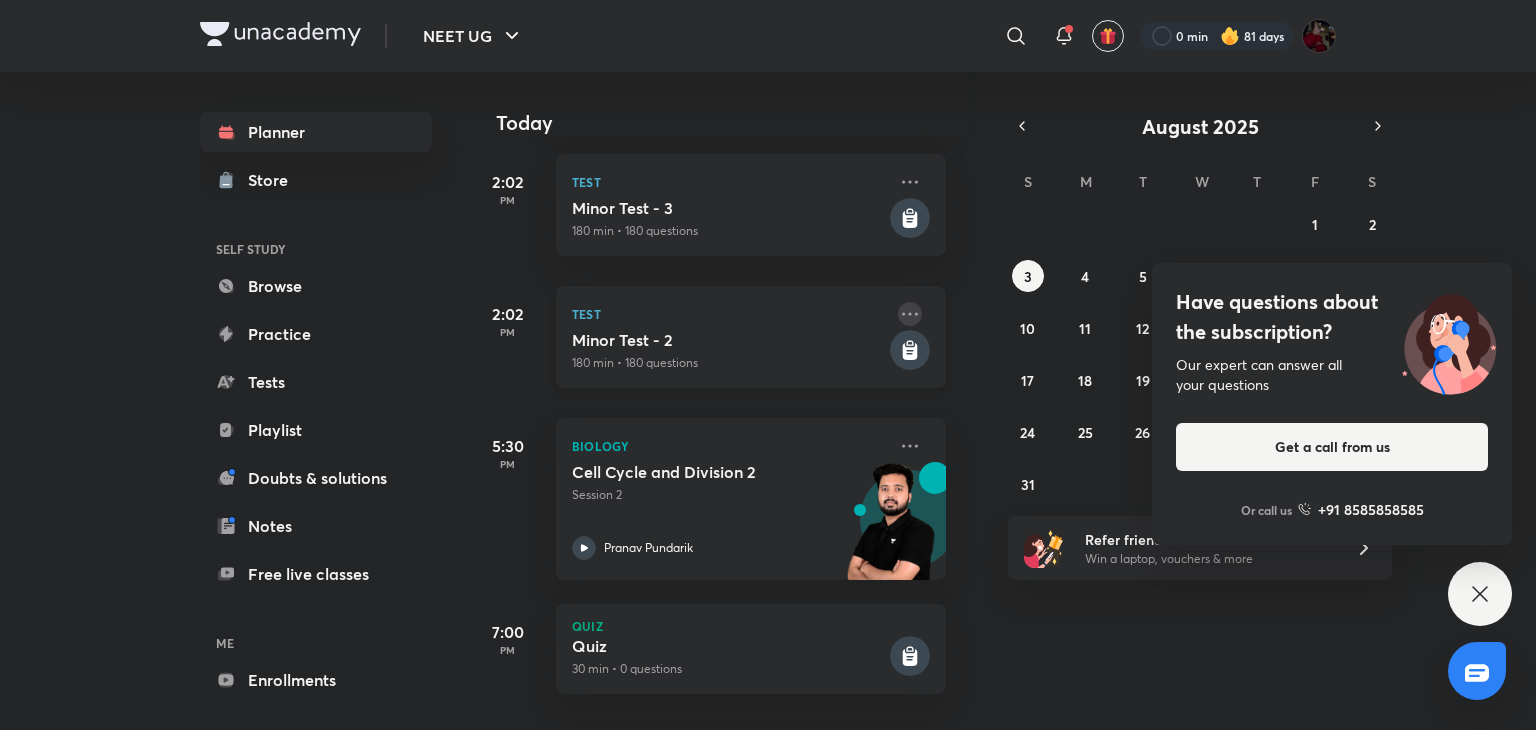 click 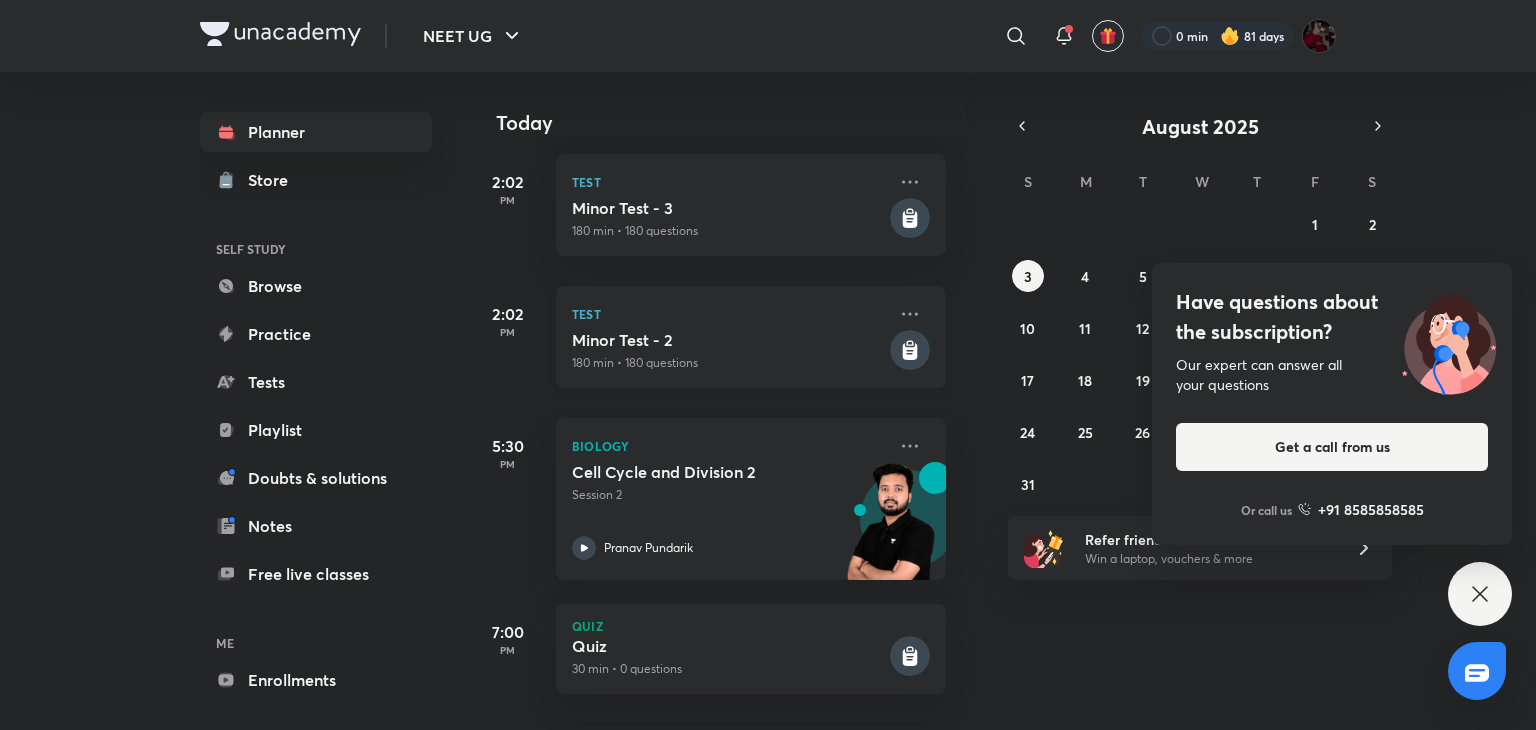 click on "Minor Test - 2" at bounding box center (729, 340) 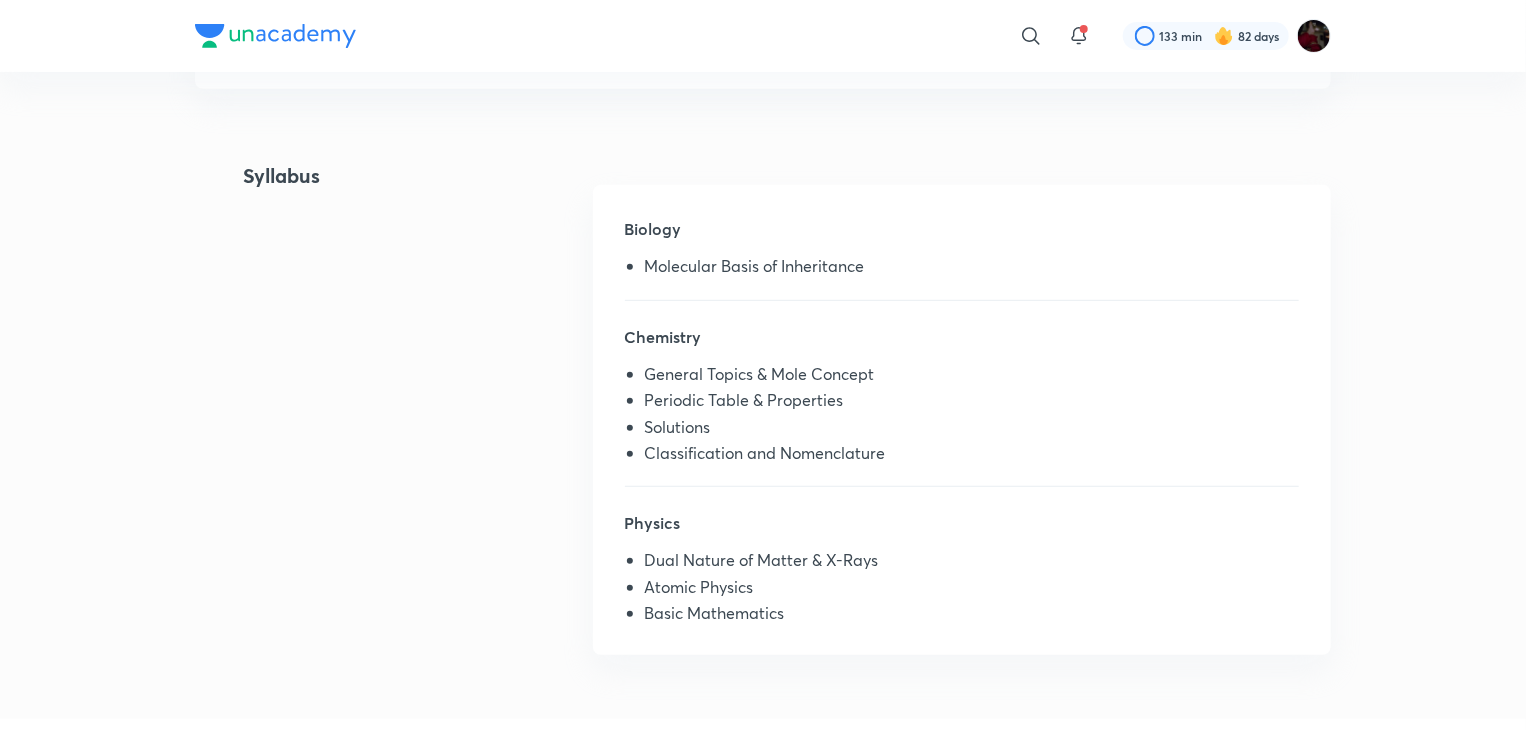 scroll, scrollTop: 397, scrollLeft: 0, axis: vertical 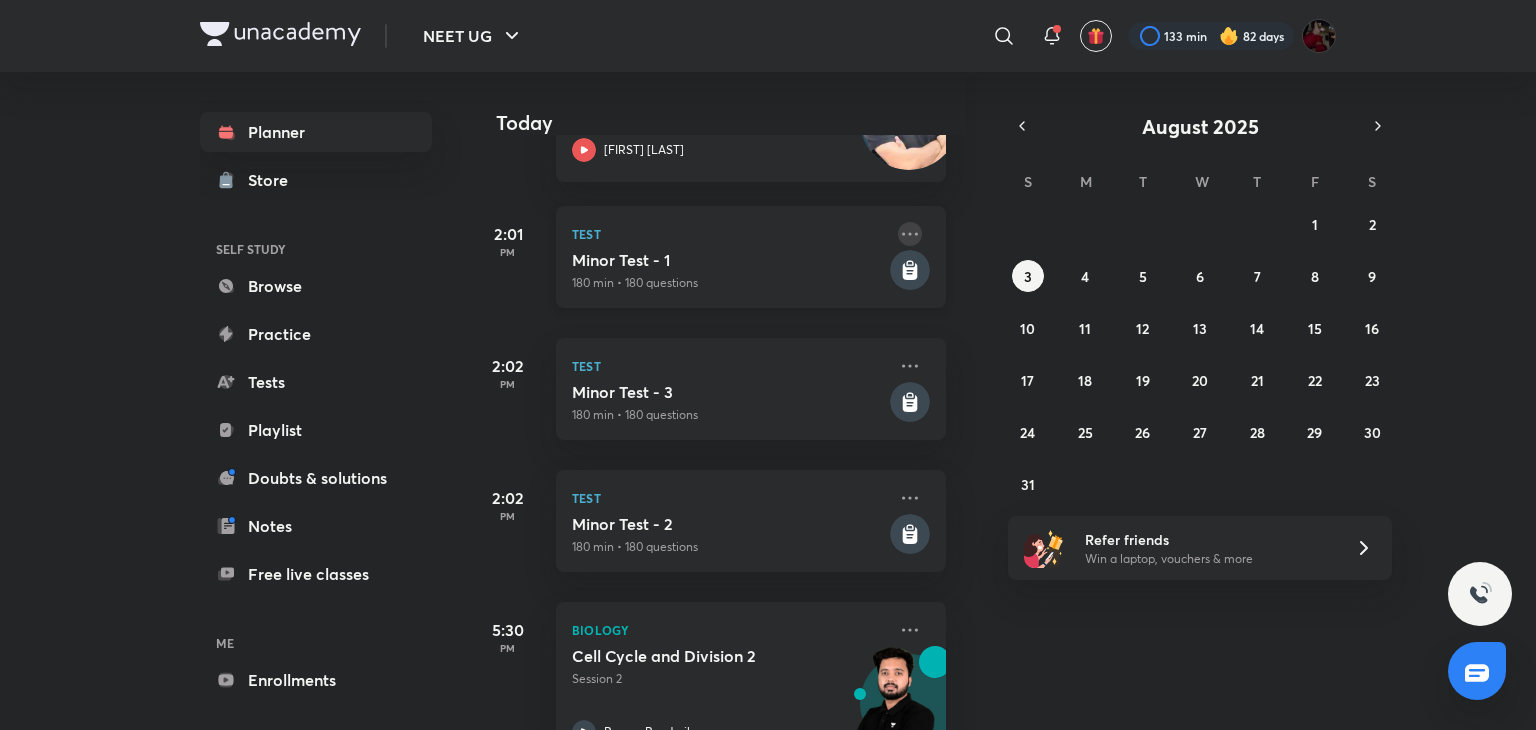 click 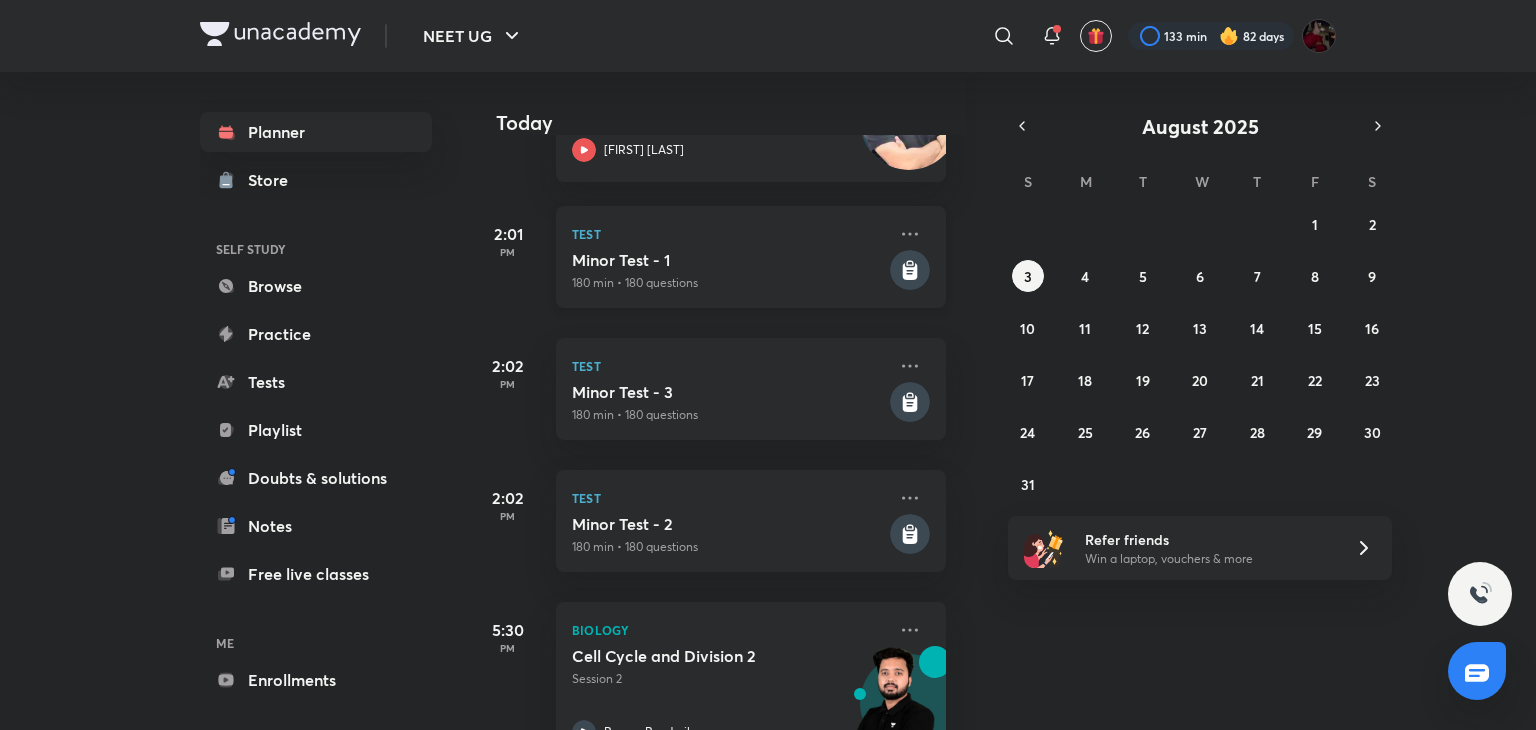 click 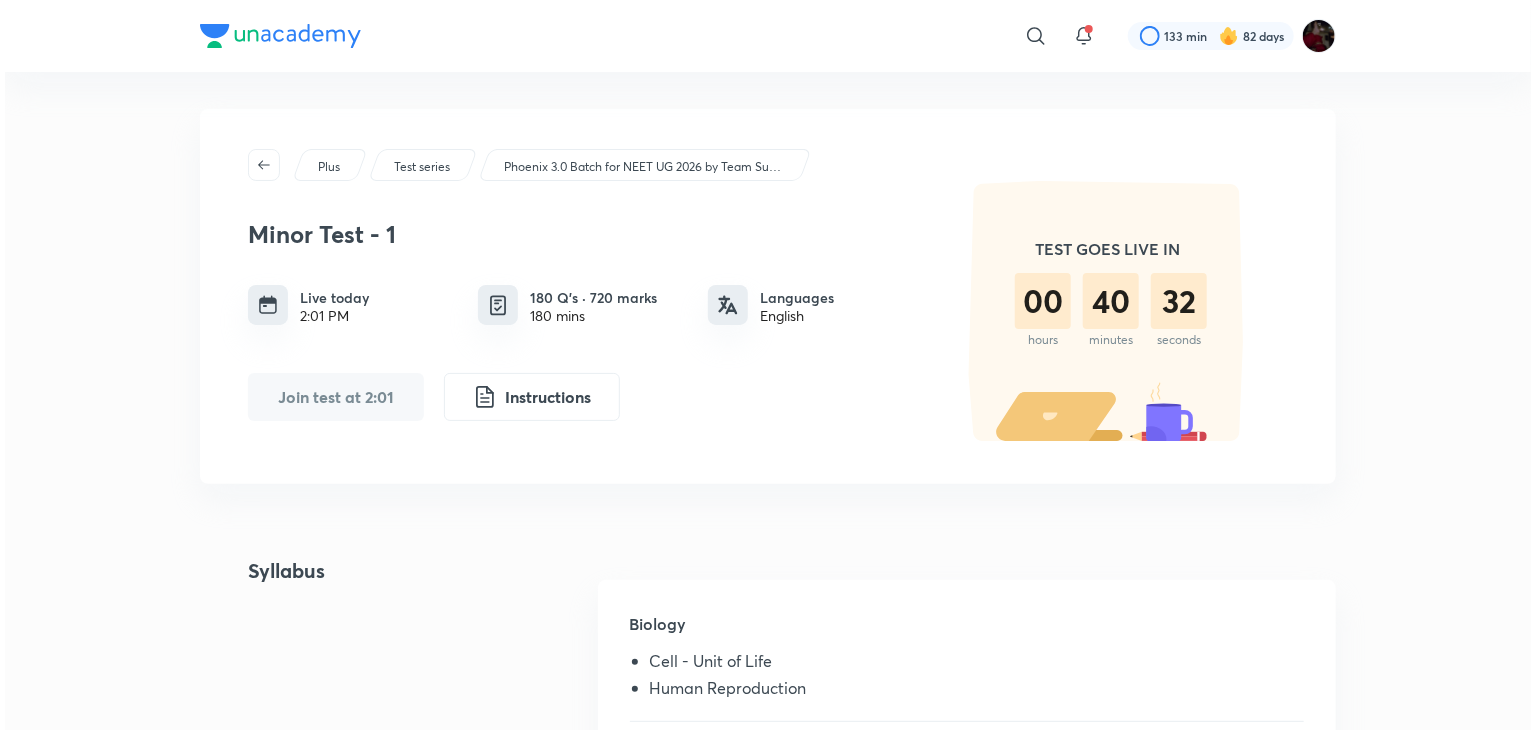 scroll, scrollTop: 0, scrollLeft: 0, axis: both 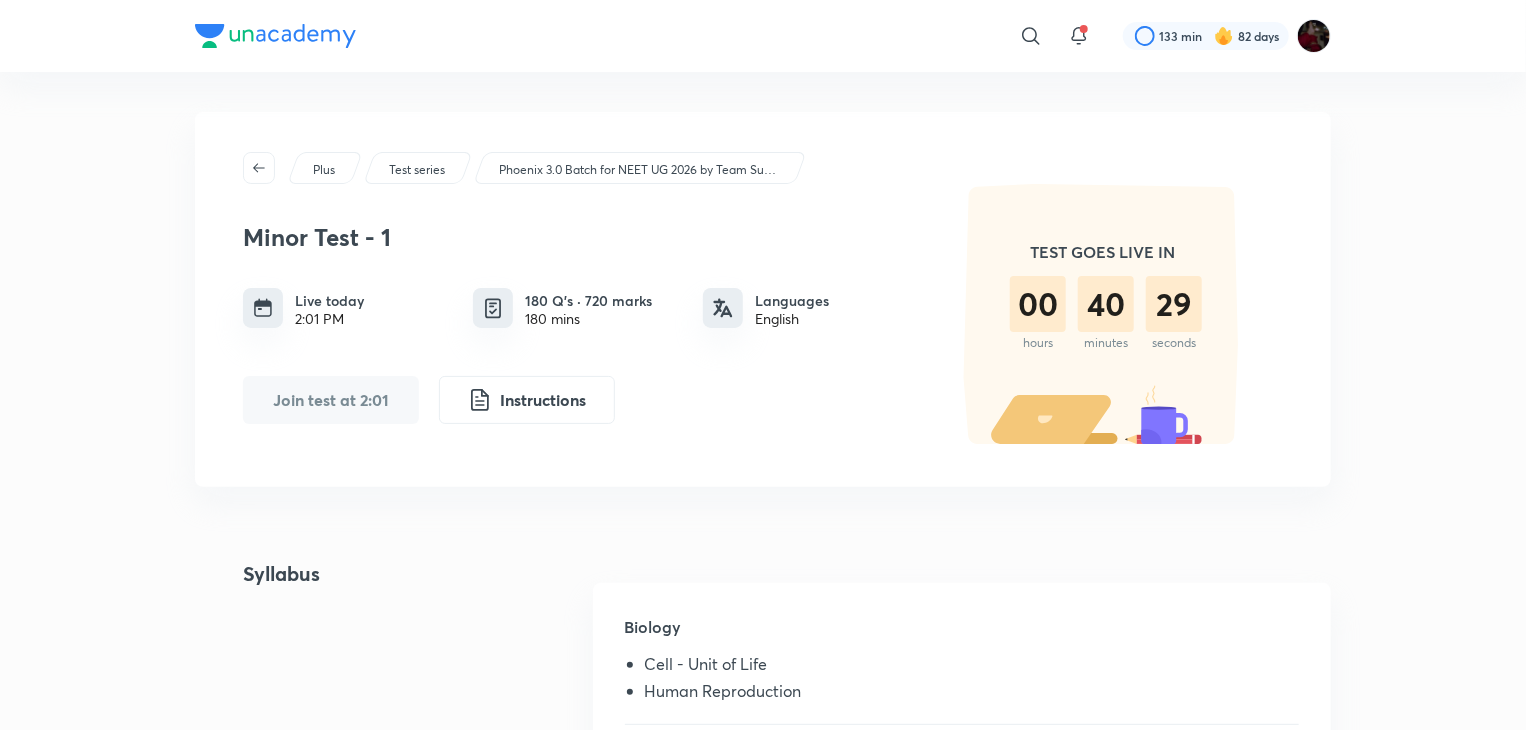 click on "Phoenix 3.0 Batch for NEET UG 2026 by Team Super Six" at bounding box center (639, 170) 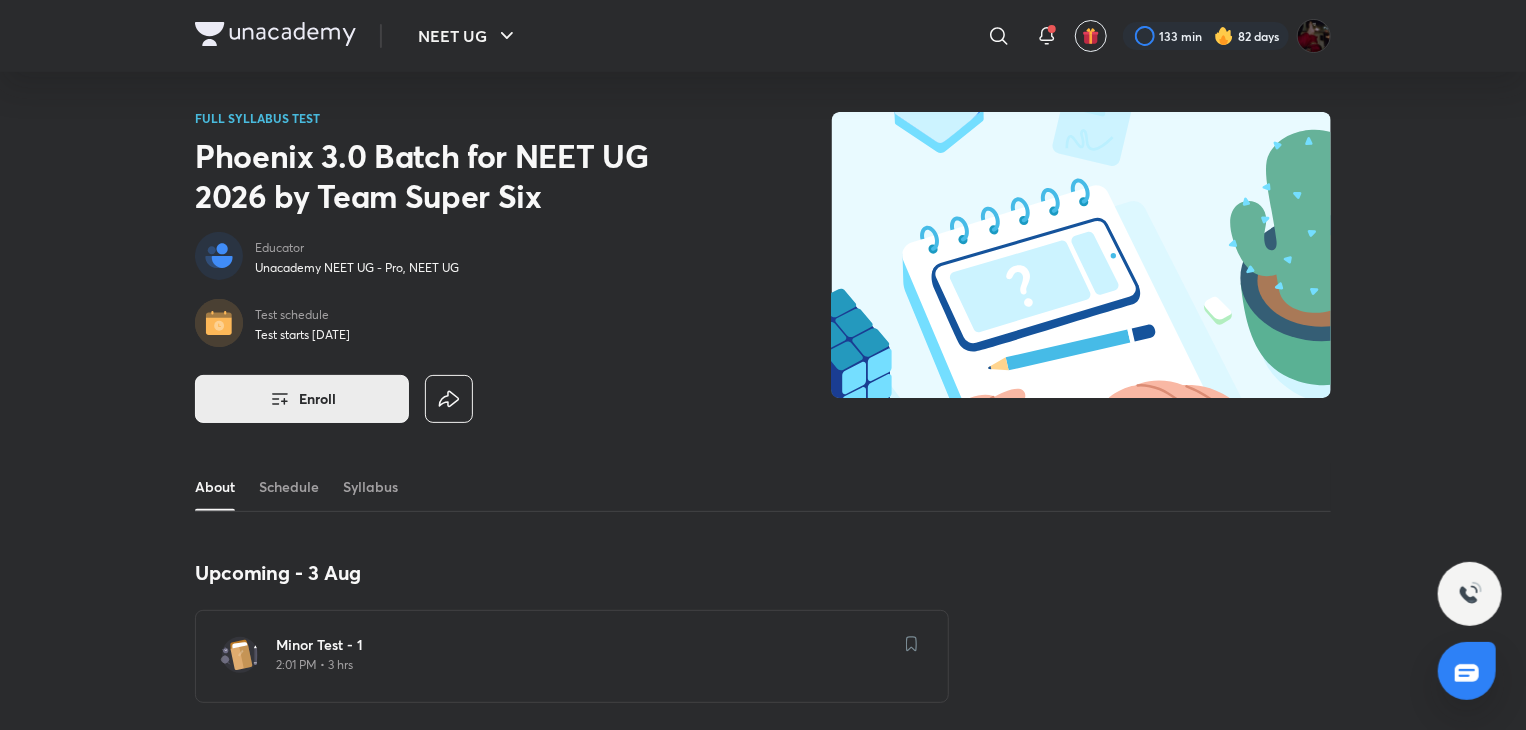 click 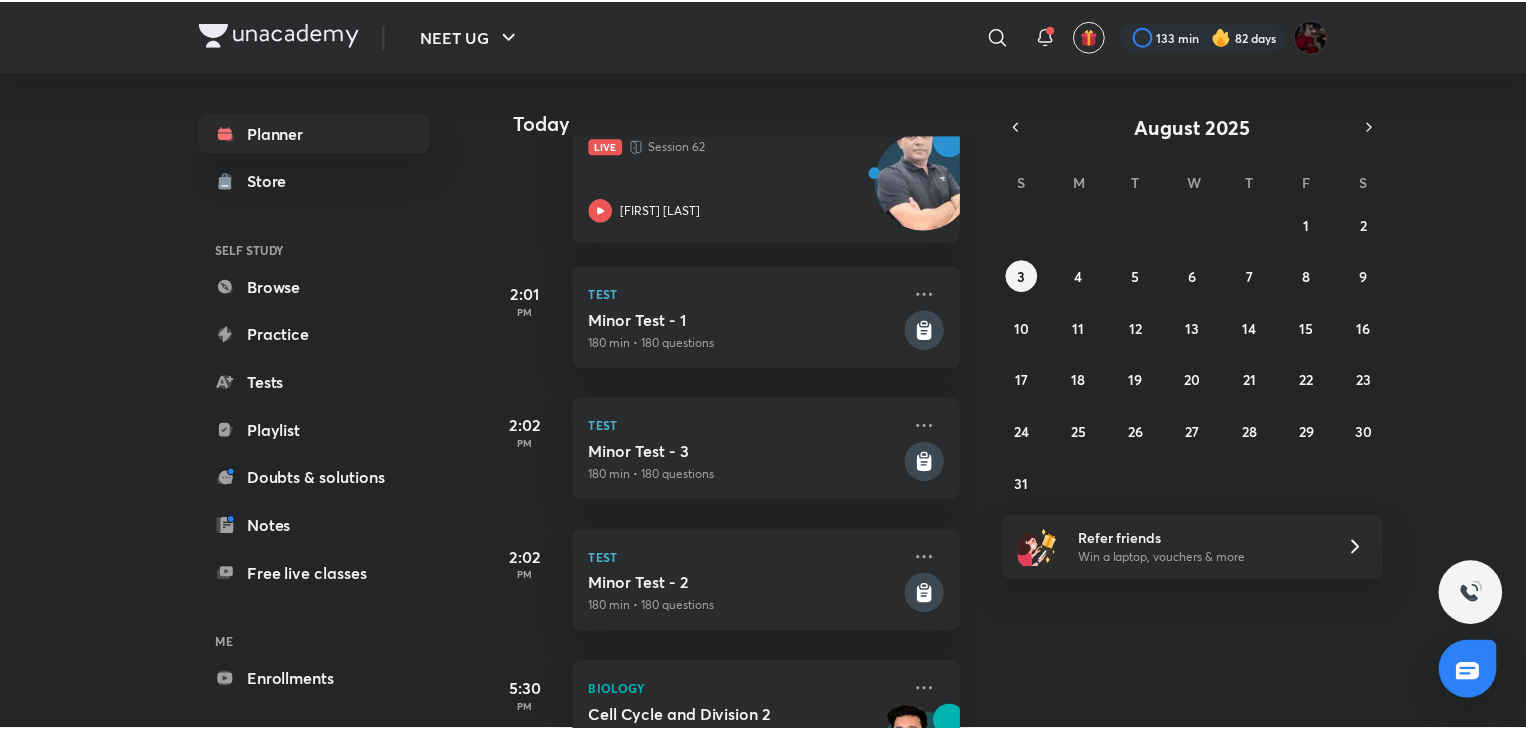 scroll, scrollTop: 1274, scrollLeft: 0, axis: vertical 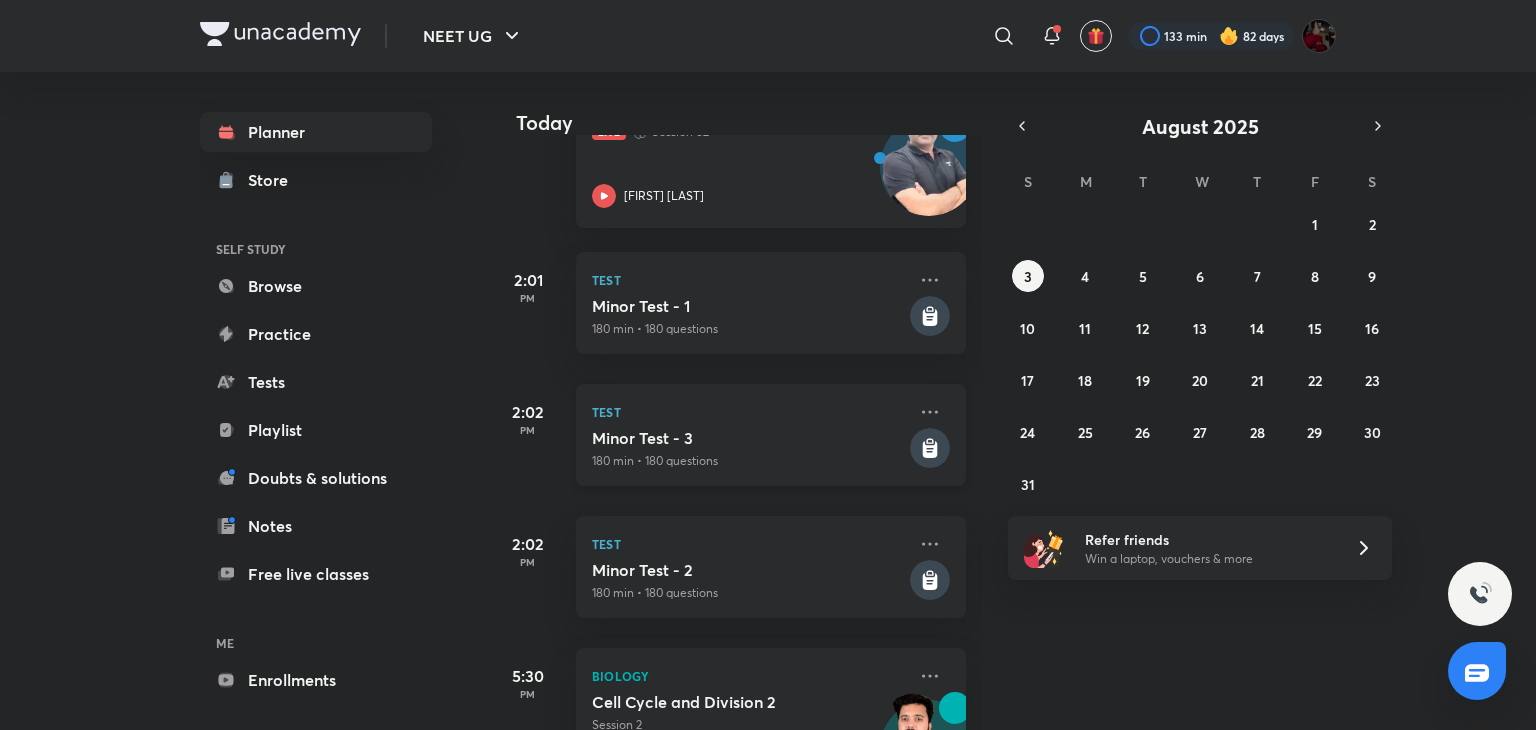 click 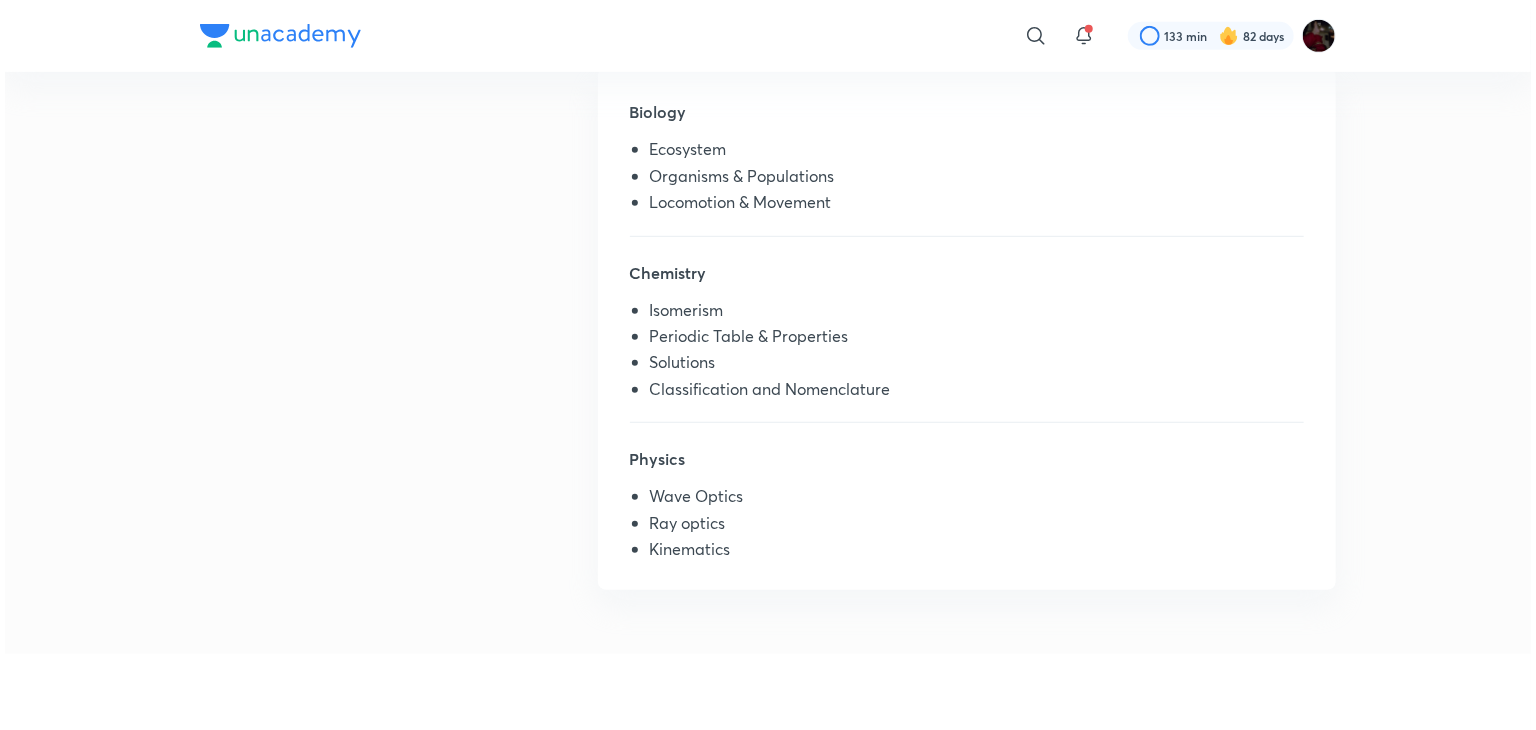 scroll, scrollTop: 0, scrollLeft: 0, axis: both 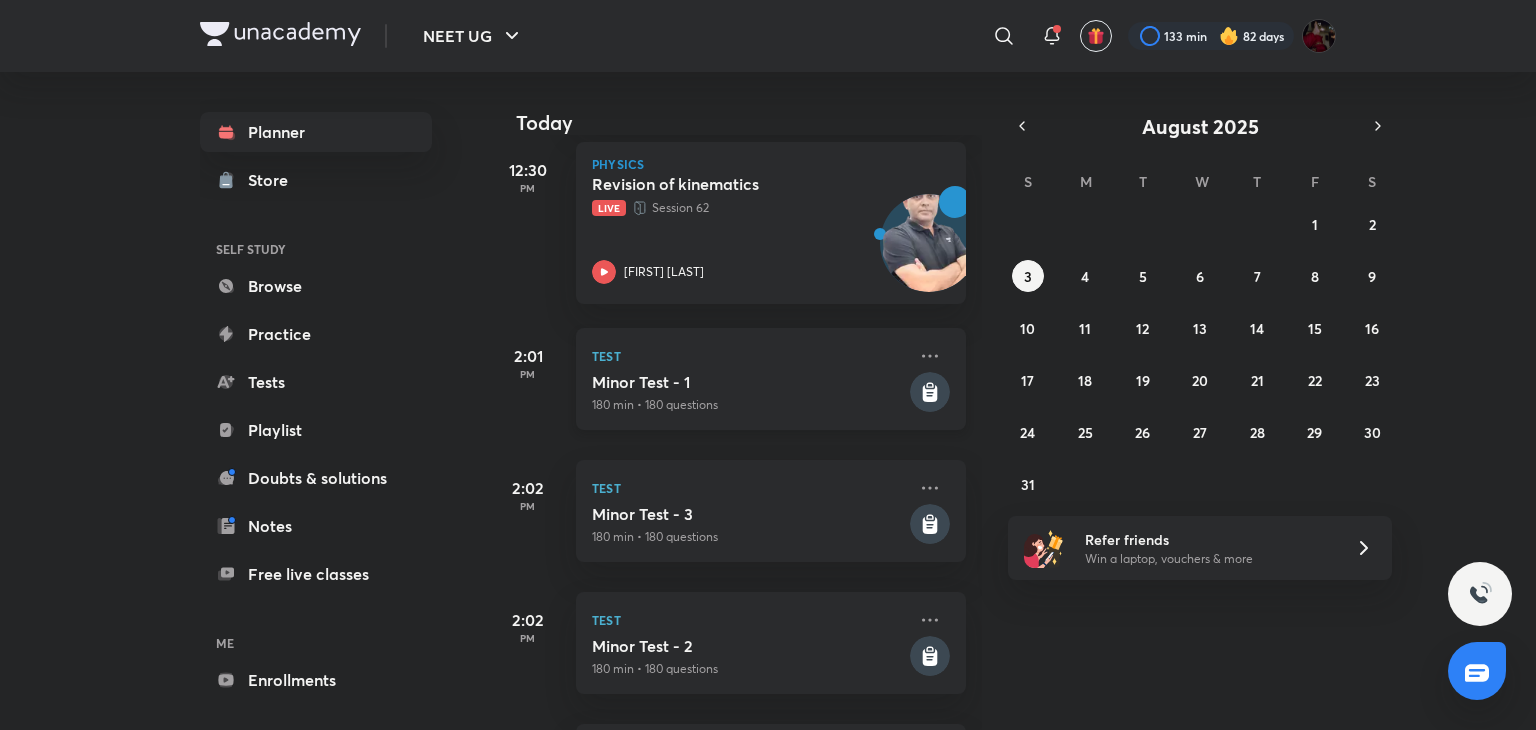 click on "180 min • 180 questions" at bounding box center (749, 405) 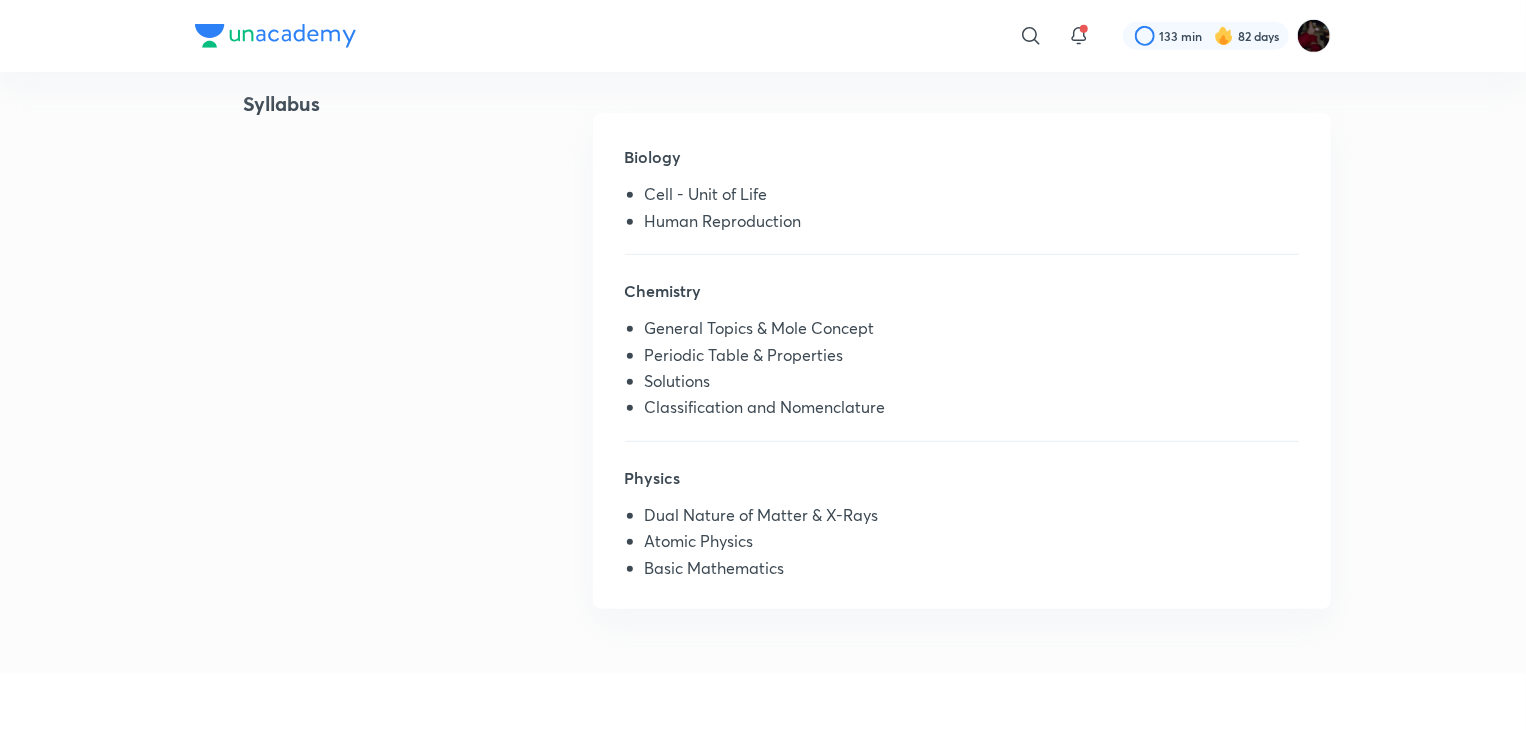 scroll, scrollTop: 474, scrollLeft: 0, axis: vertical 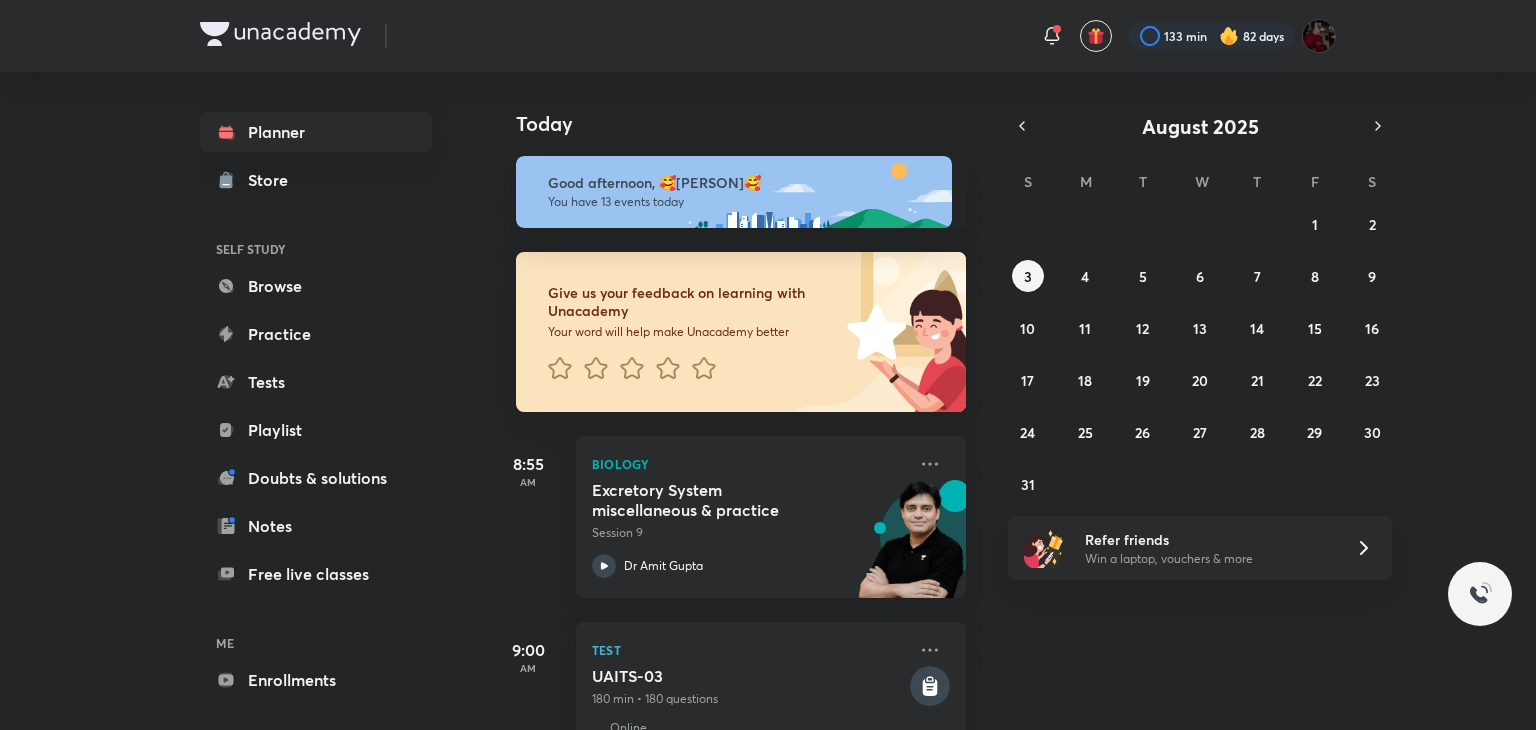 click on "Good afternoon, 🥰[PERSON]🥰 You have 13 events today" at bounding box center [727, 182] 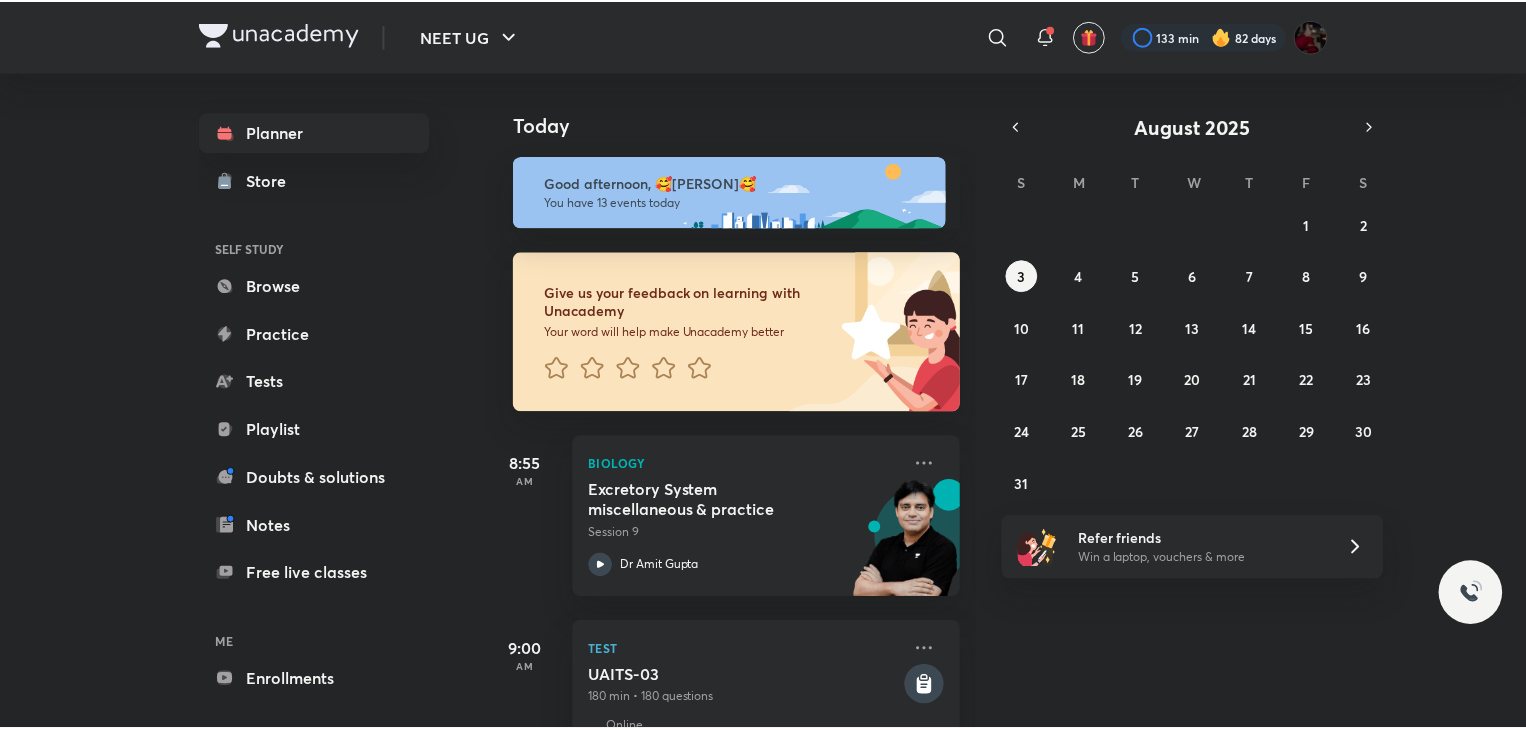 scroll, scrollTop: 0, scrollLeft: 0, axis: both 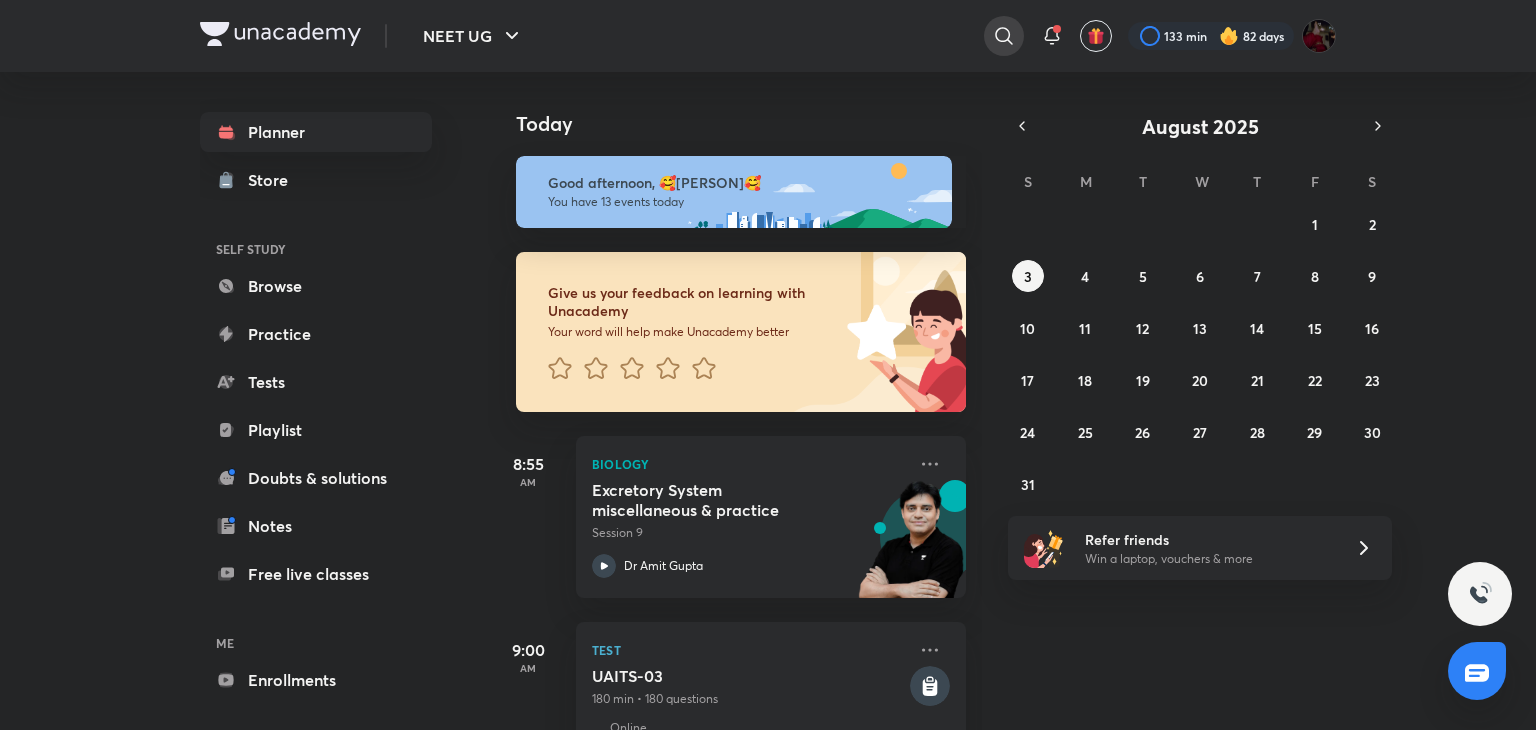click 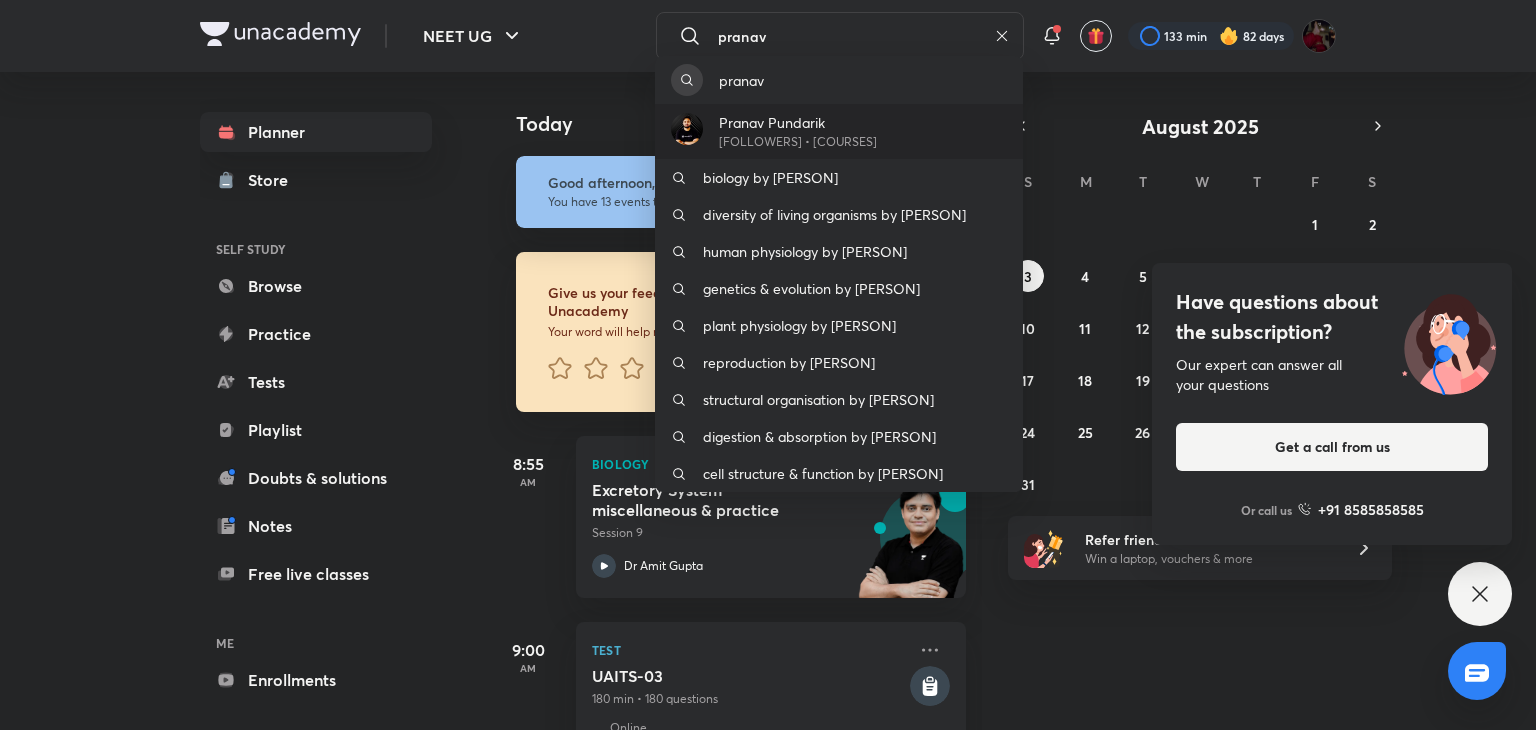 type on "pranav" 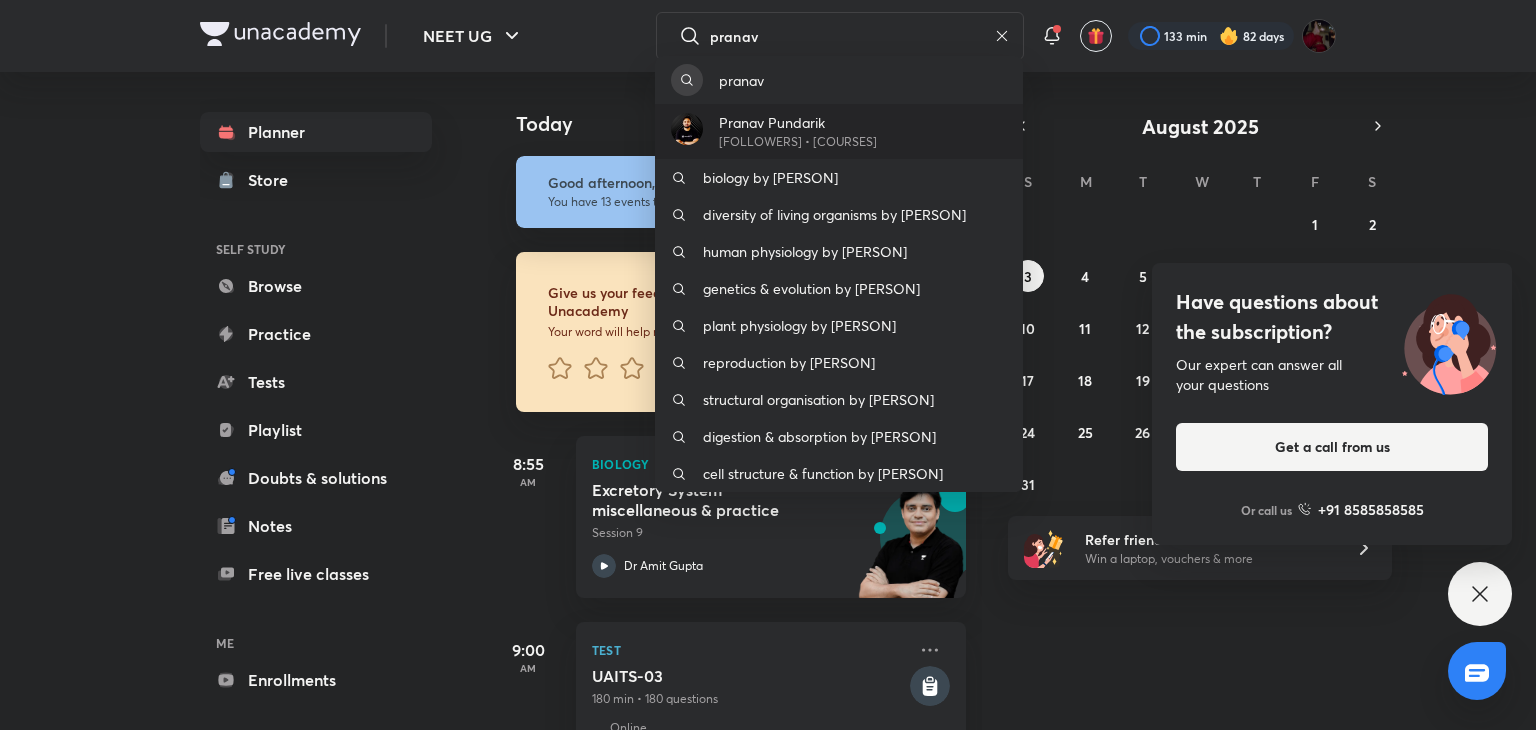 click on "Pranav Pundarik" at bounding box center [798, 122] 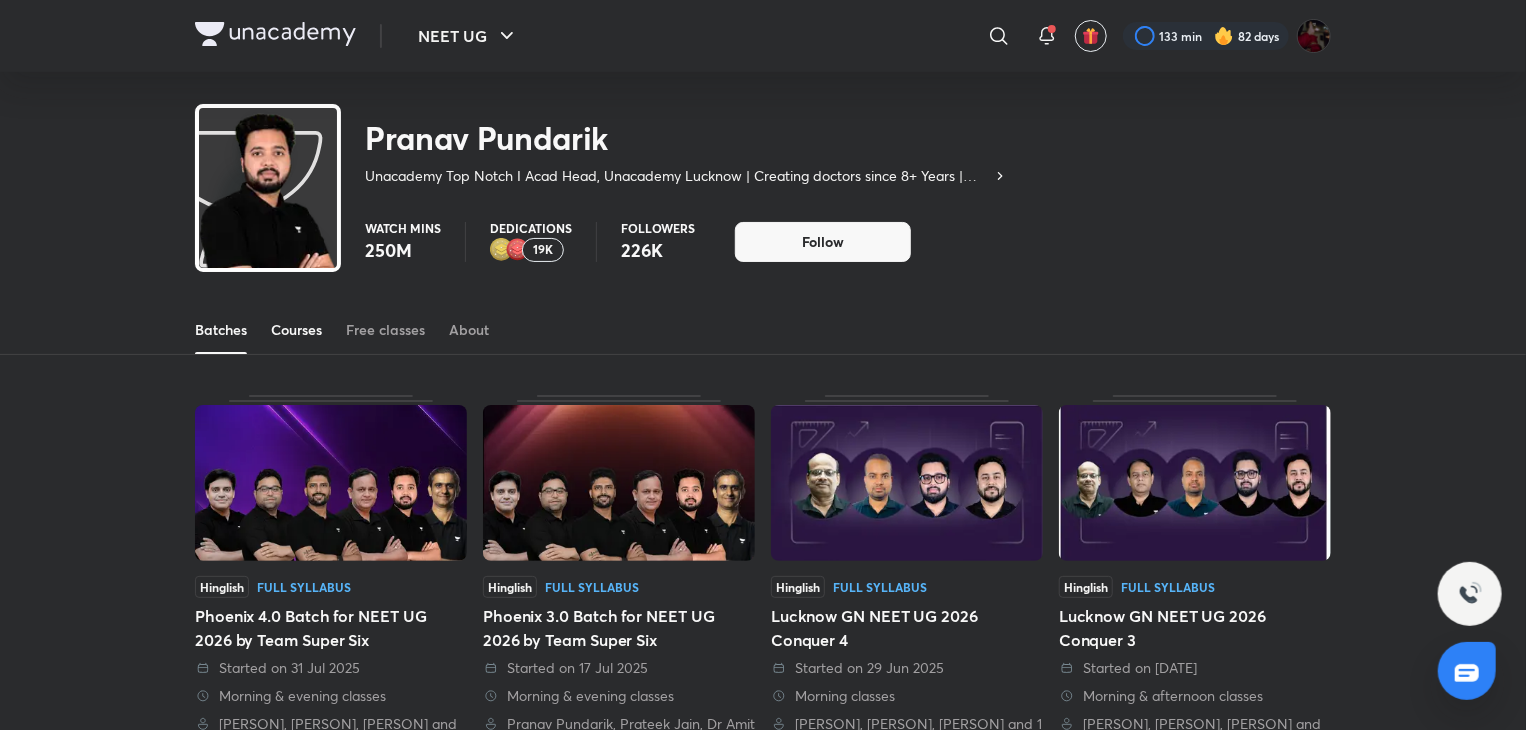 click on "Courses" at bounding box center [296, 330] 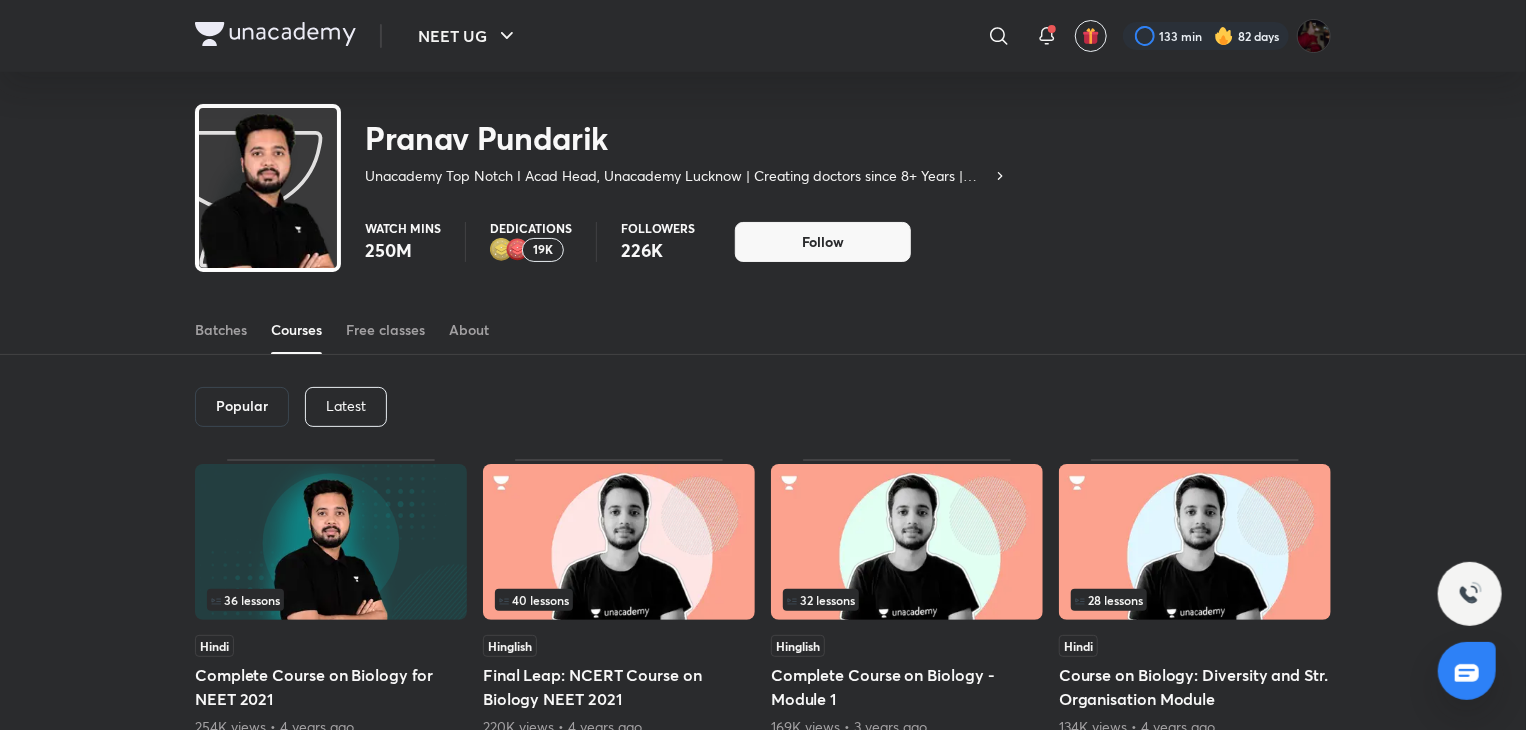 click on "Latest" at bounding box center [346, 406] 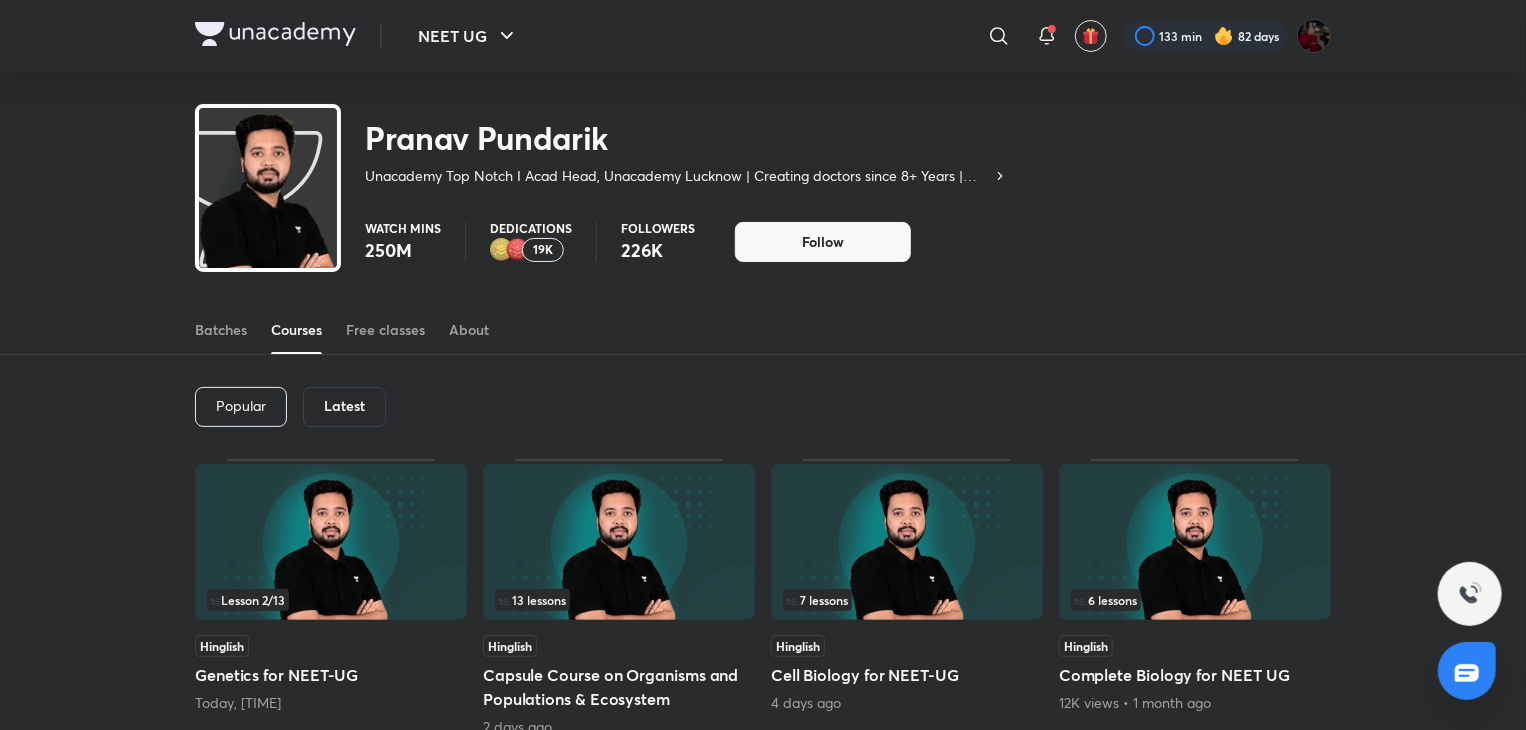 click on "Hinglish" at bounding box center (907, 646) 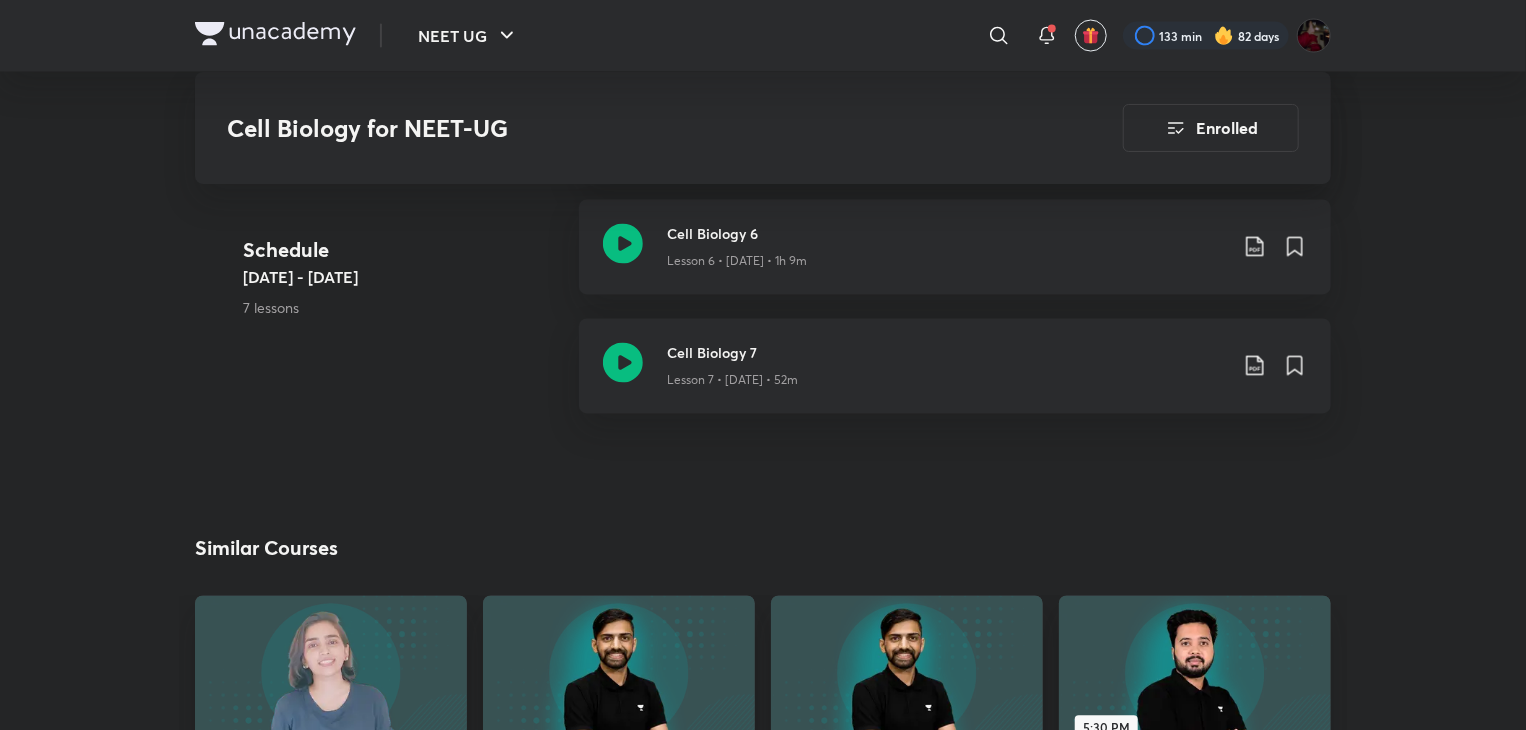 scroll, scrollTop: 1752, scrollLeft: 0, axis: vertical 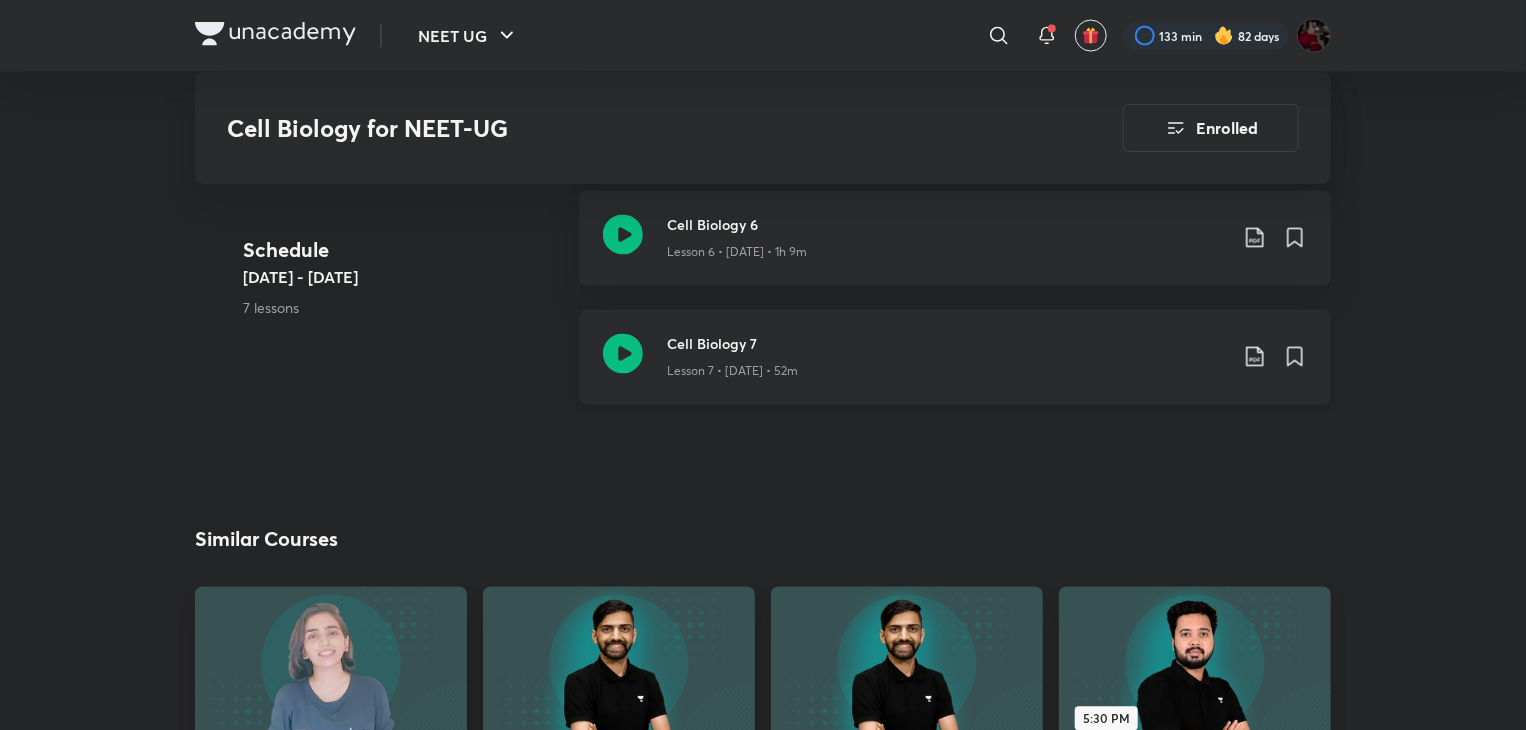 click 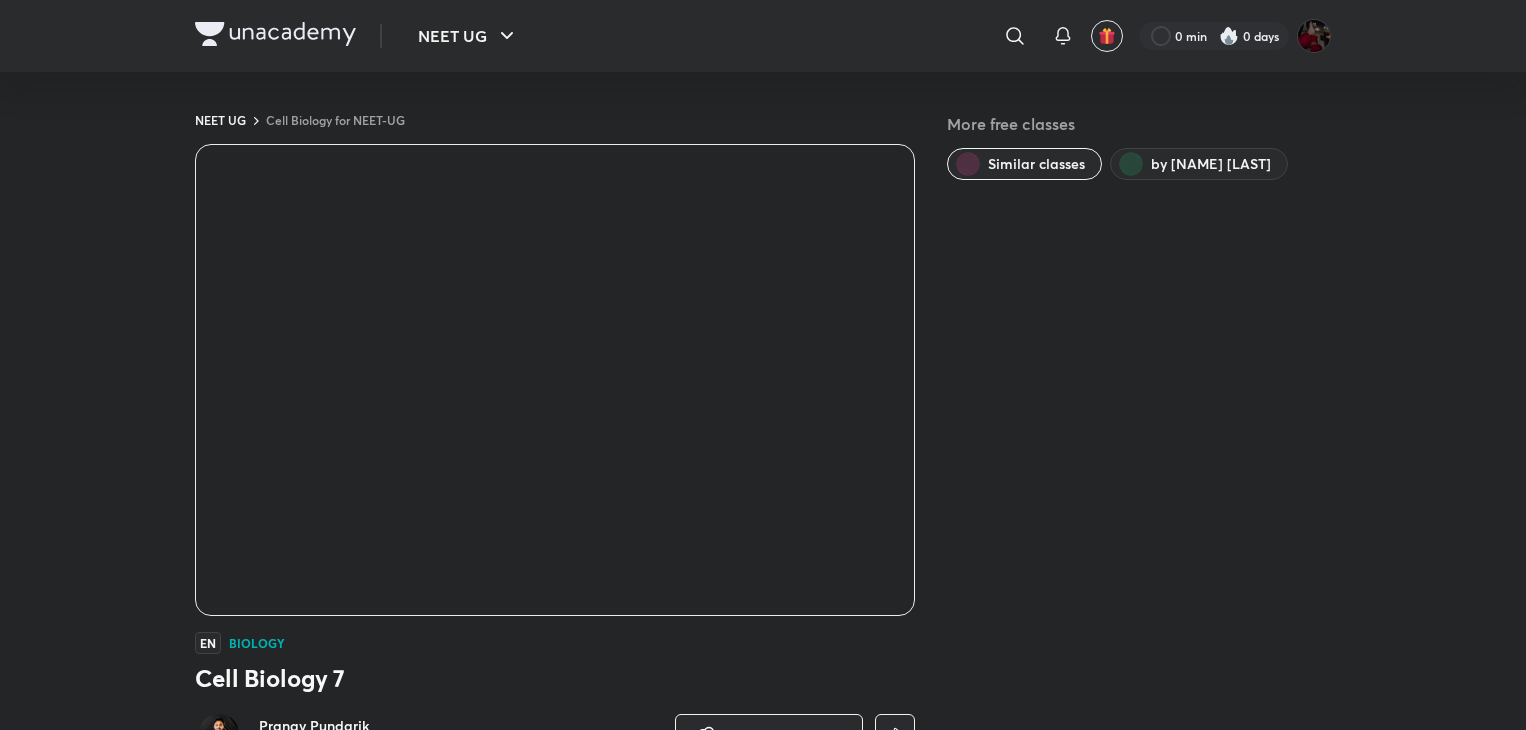 scroll, scrollTop: 0, scrollLeft: 0, axis: both 